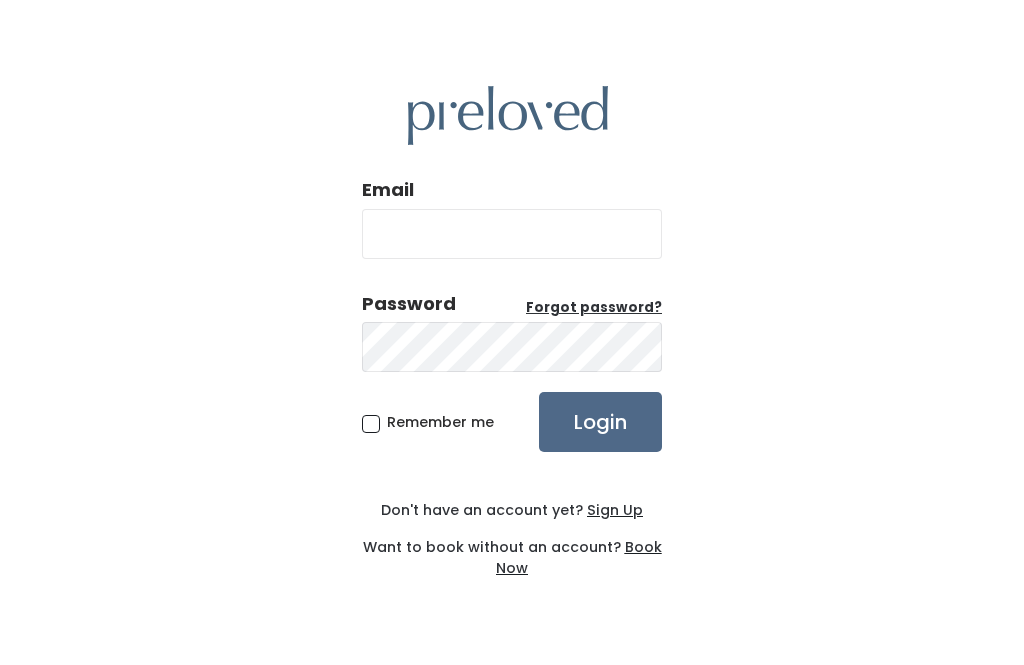 scroll, scrollTop: 0, scrollLeft: 0, axis: both 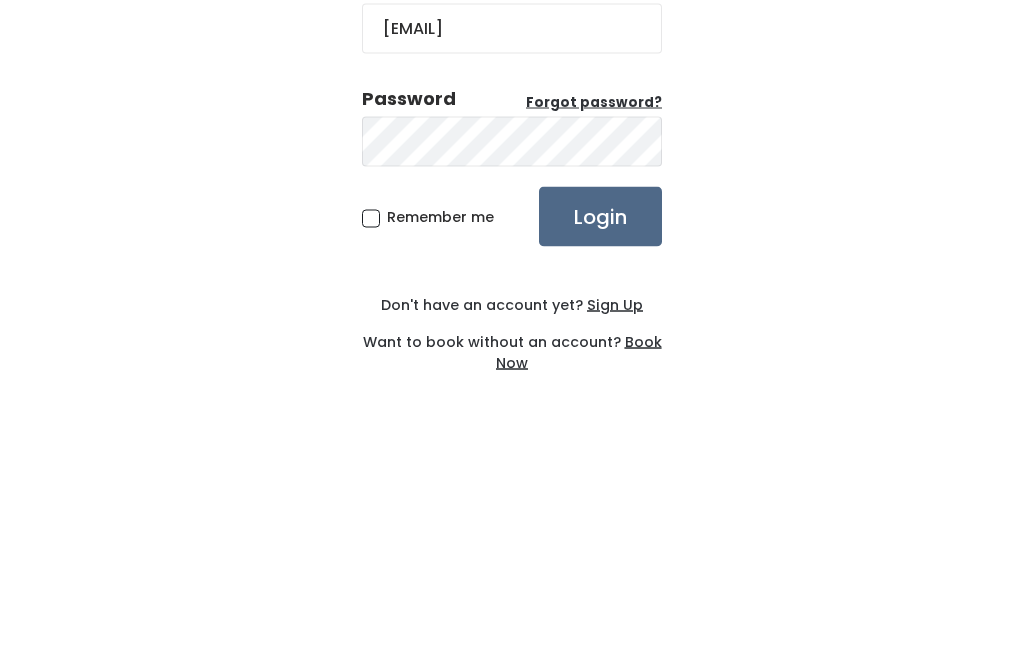 type on "[EMAIL]" 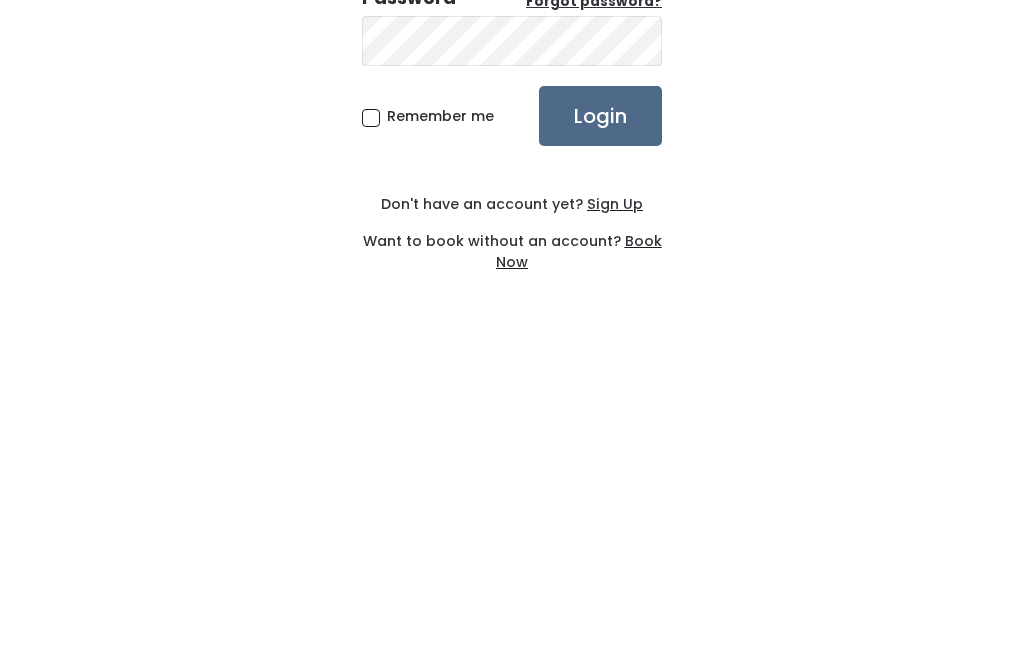 click on "Remember me" at bounding box center (440, 422) 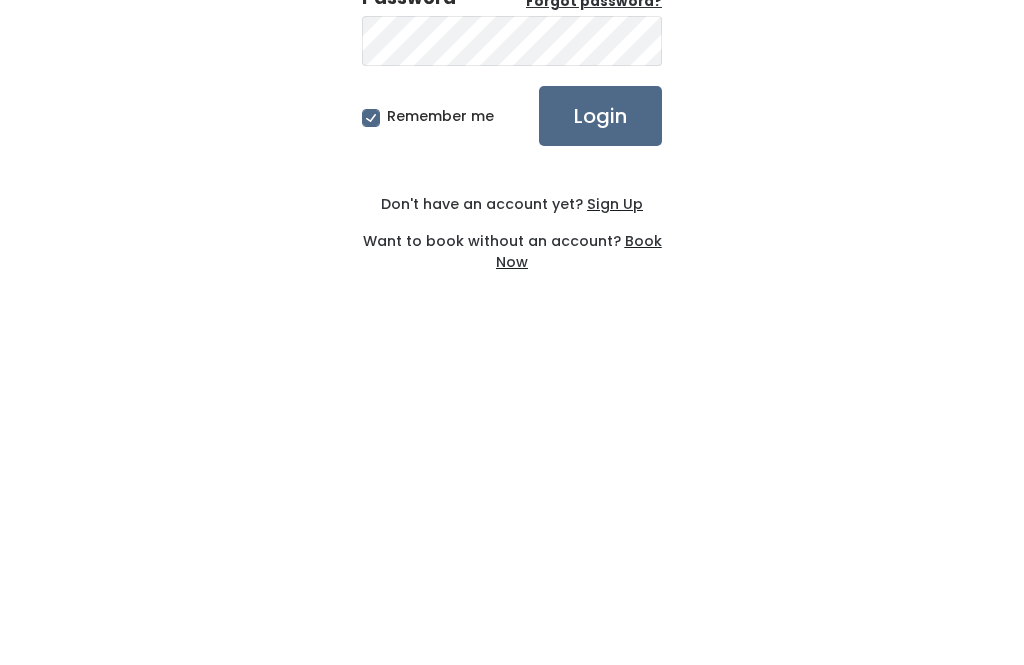 scroll, scrollTop: 64, scrollLeft: 0, axis: vertical 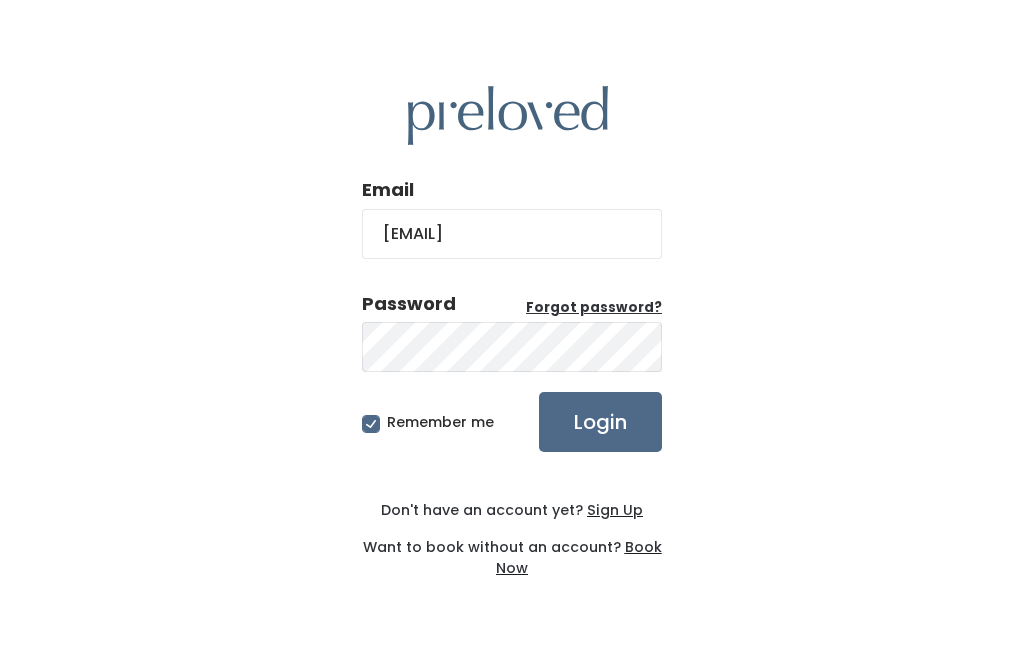 click on "Login" at bounding box center [600, 422] 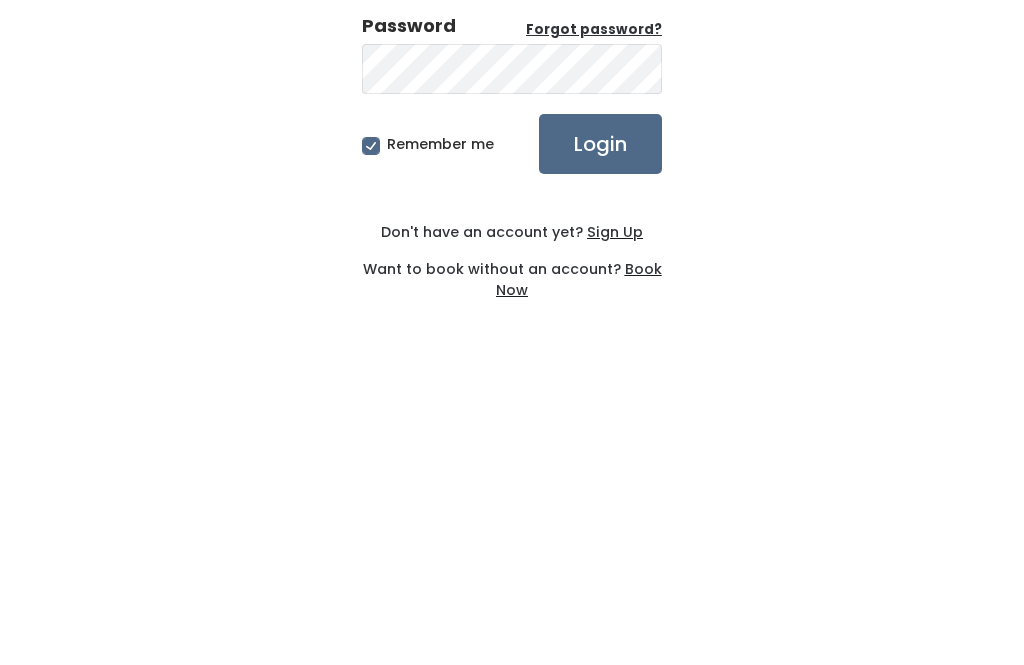 click on "Login" at bounding box center (600, 422) 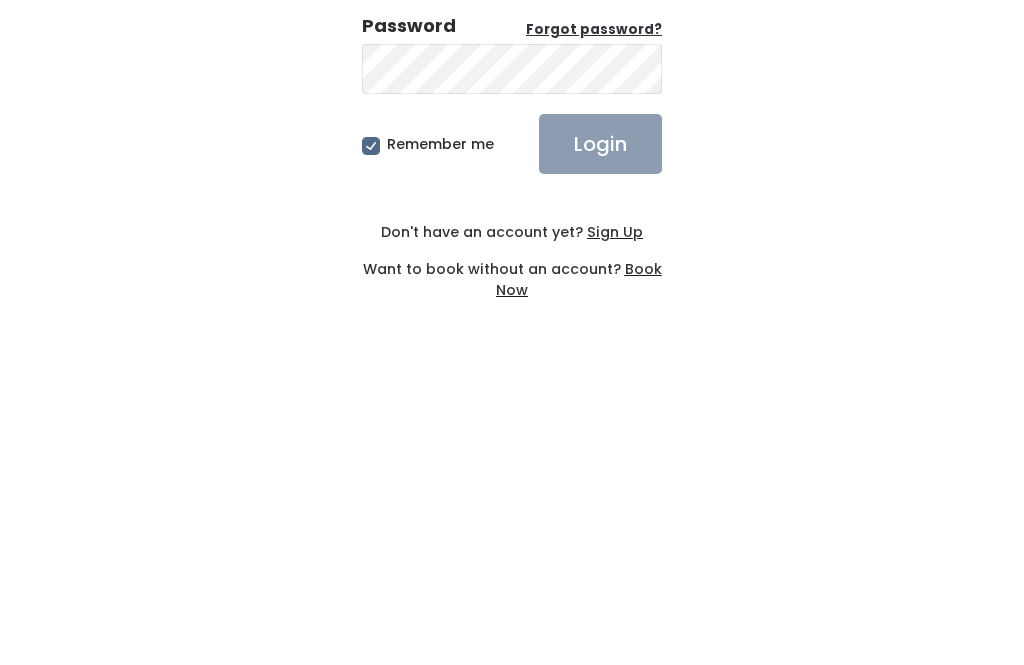 scroll, scrollTop: 64, scrollLeft: 0, axis: vertical 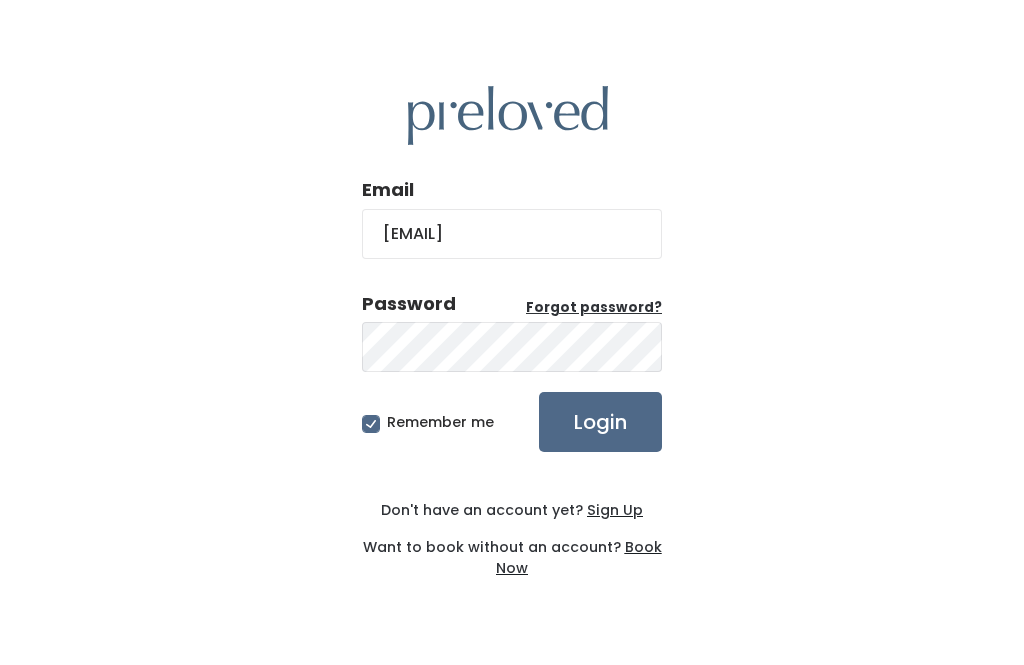 click on "Login" at bounding box center [600, 422] 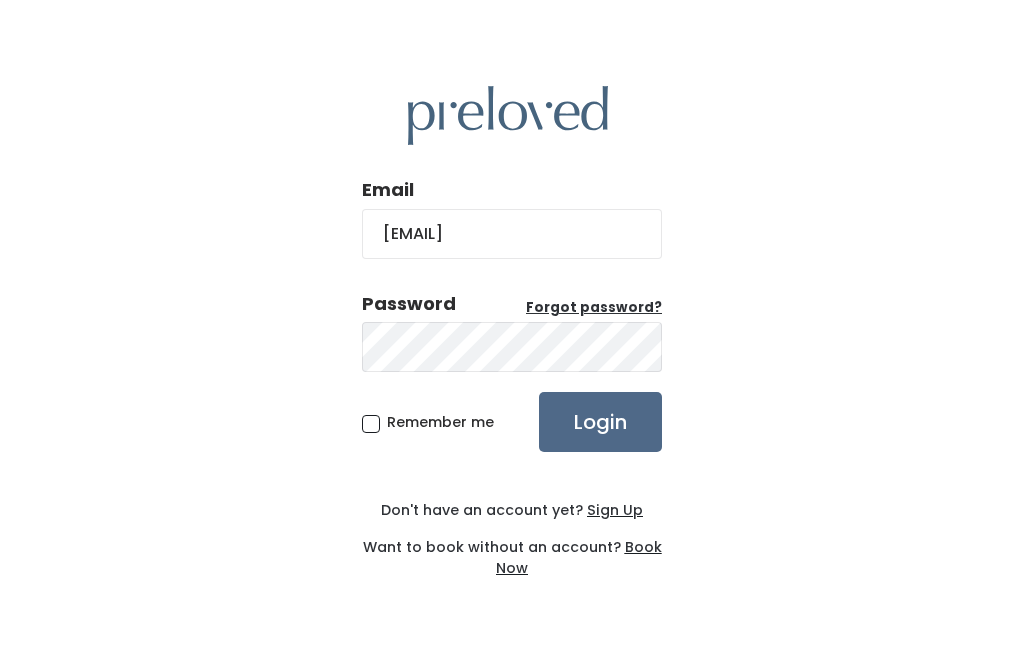 click on "Login" at bounding box center [600, 422] 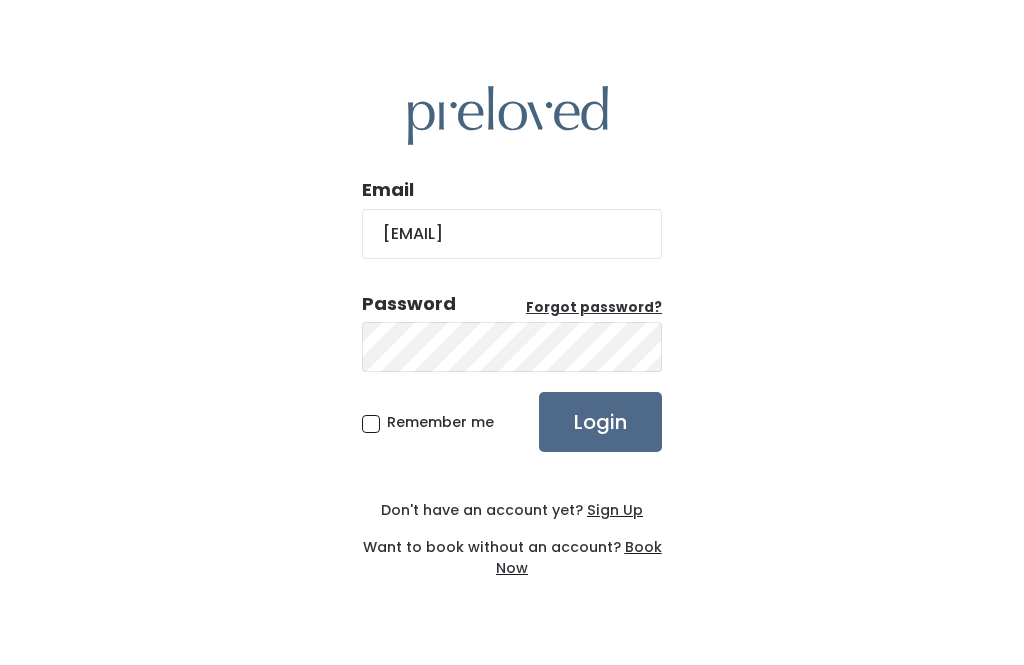 scroll, scrollTop: 0, scrollLeft: 0, axis: both 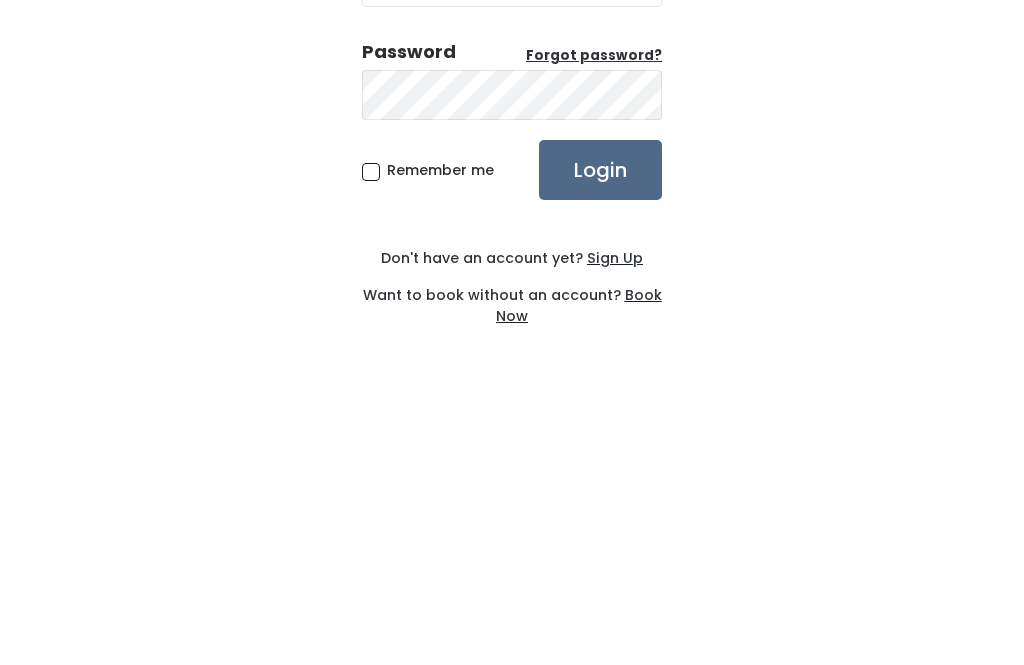 click on "Login" at bounding box center [600, 422] 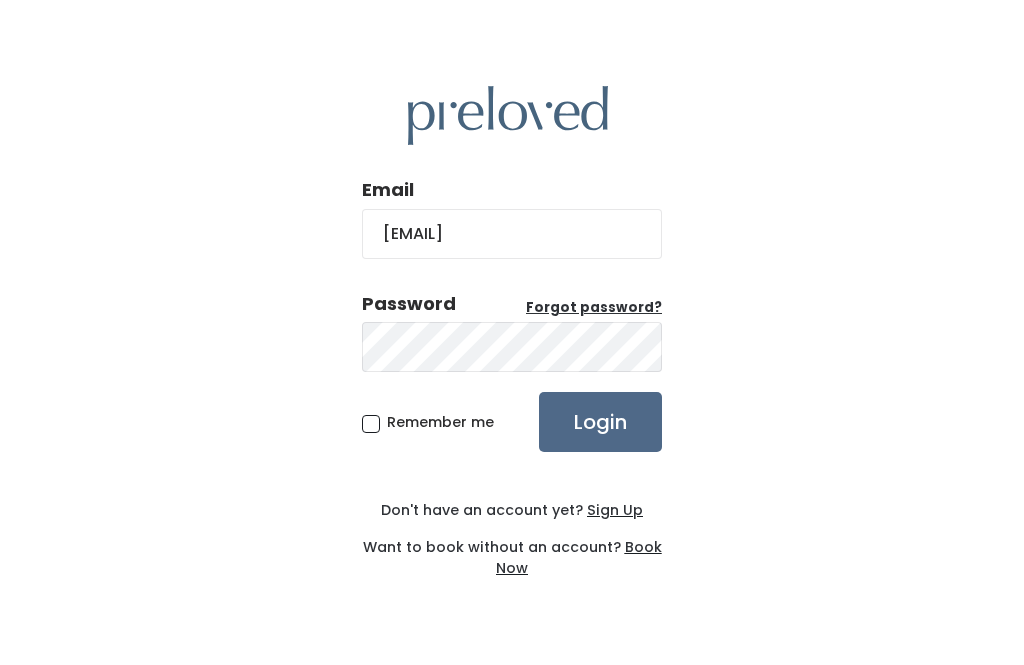 scroll, scrollTop: 0, scrollLeft: 0, axis: both 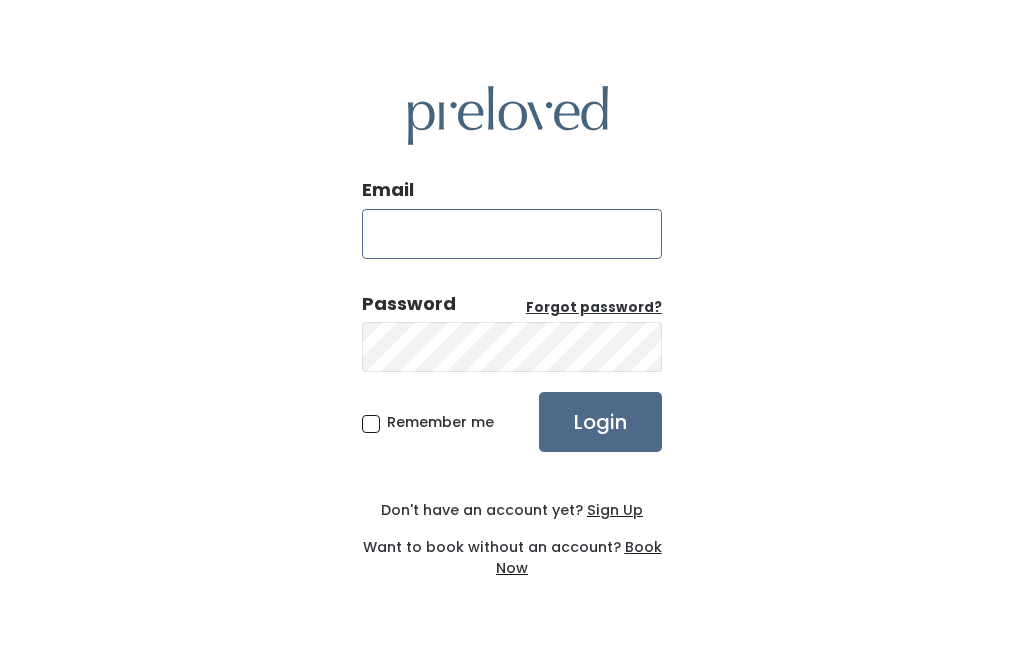 type on "[EMAIL]" 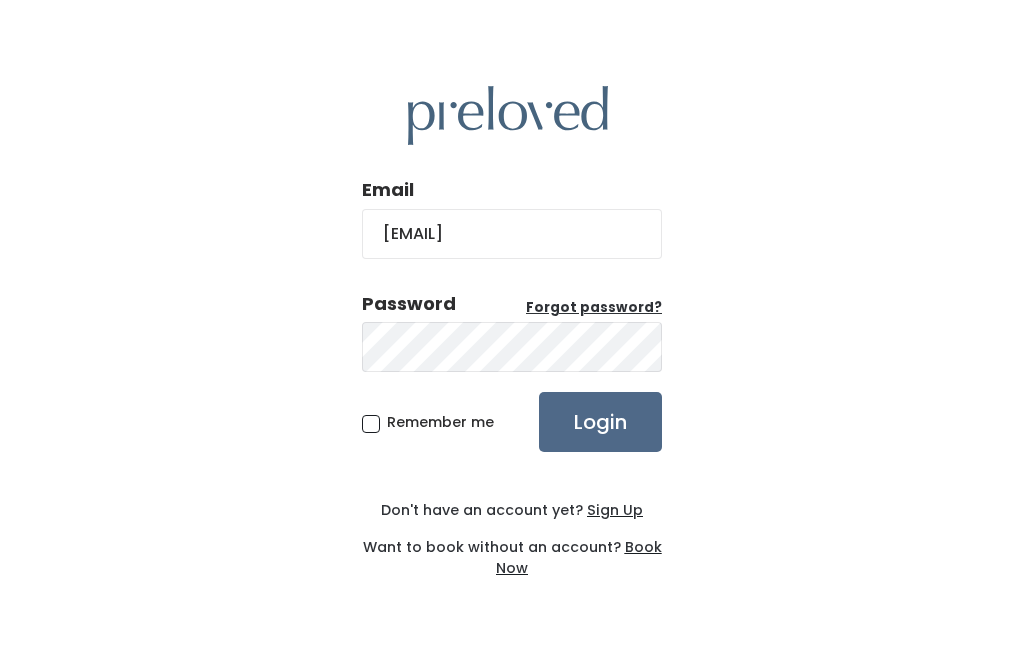 click on "Login" at bounding box center (600, 422) 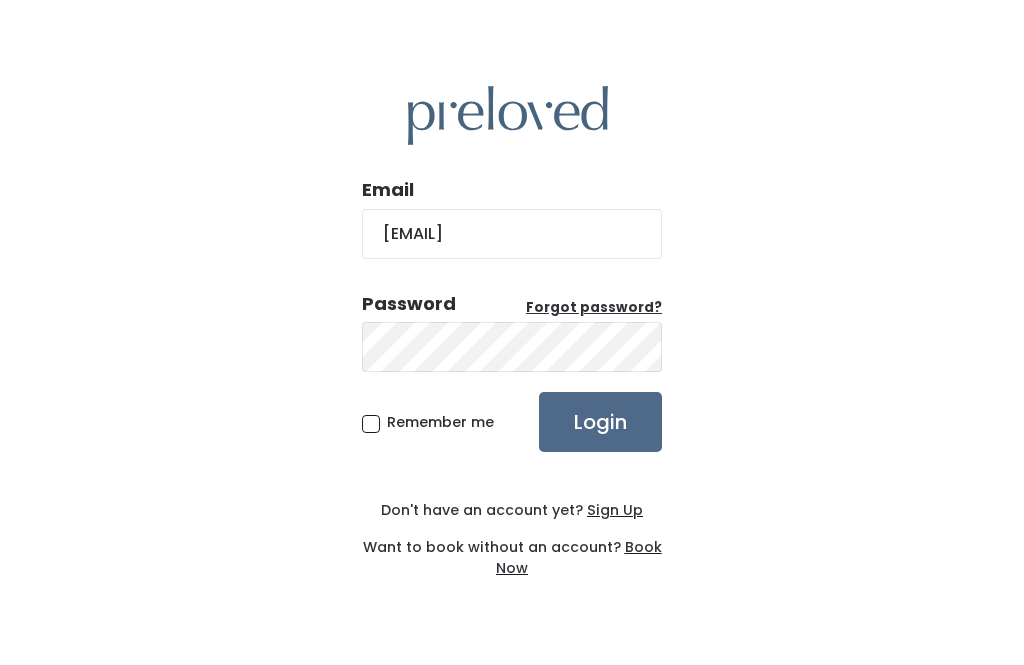 scroll, scrollTop: 0, scrollLeft: 0, axis: both 